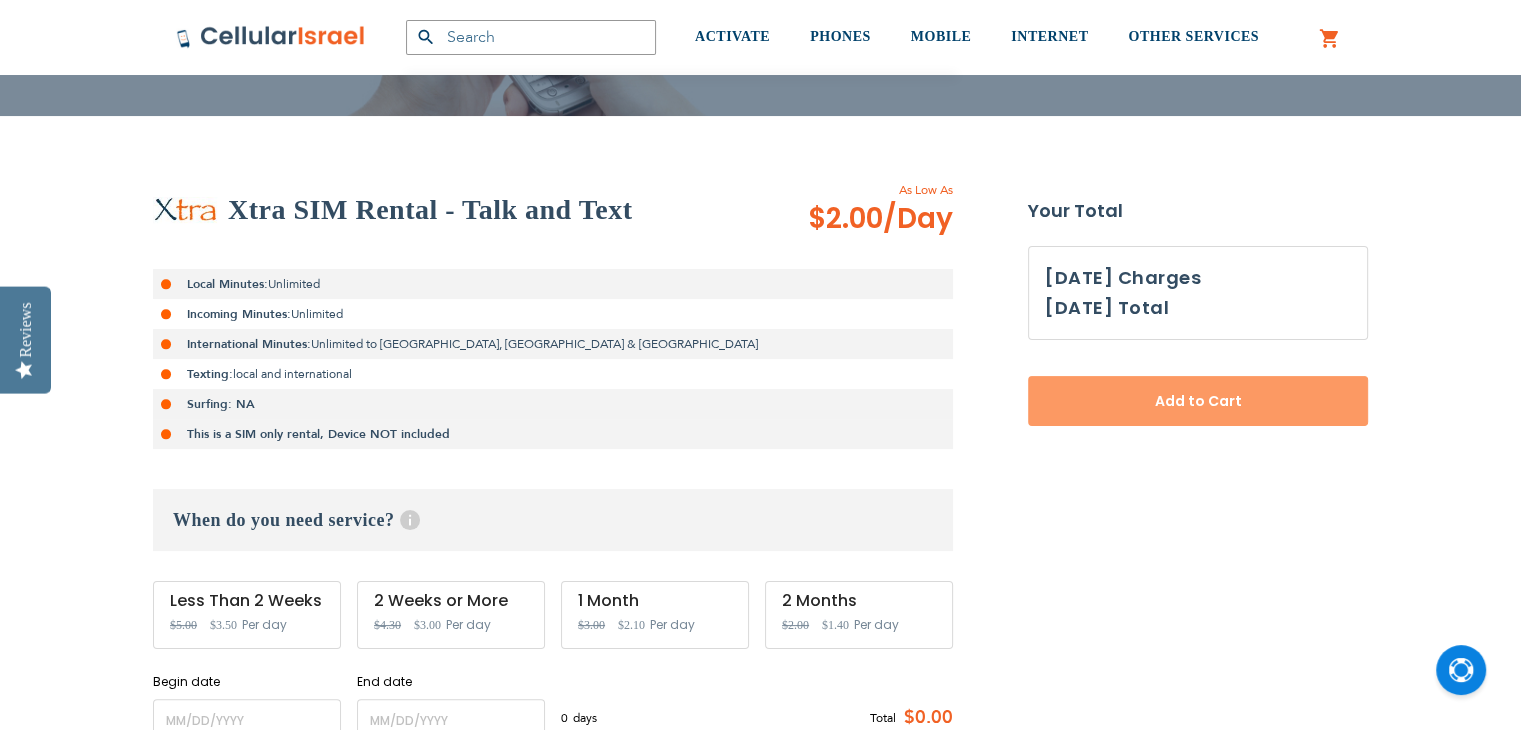 scroll, scrollTop: 364, scrollLeft: 0, axis: vertical 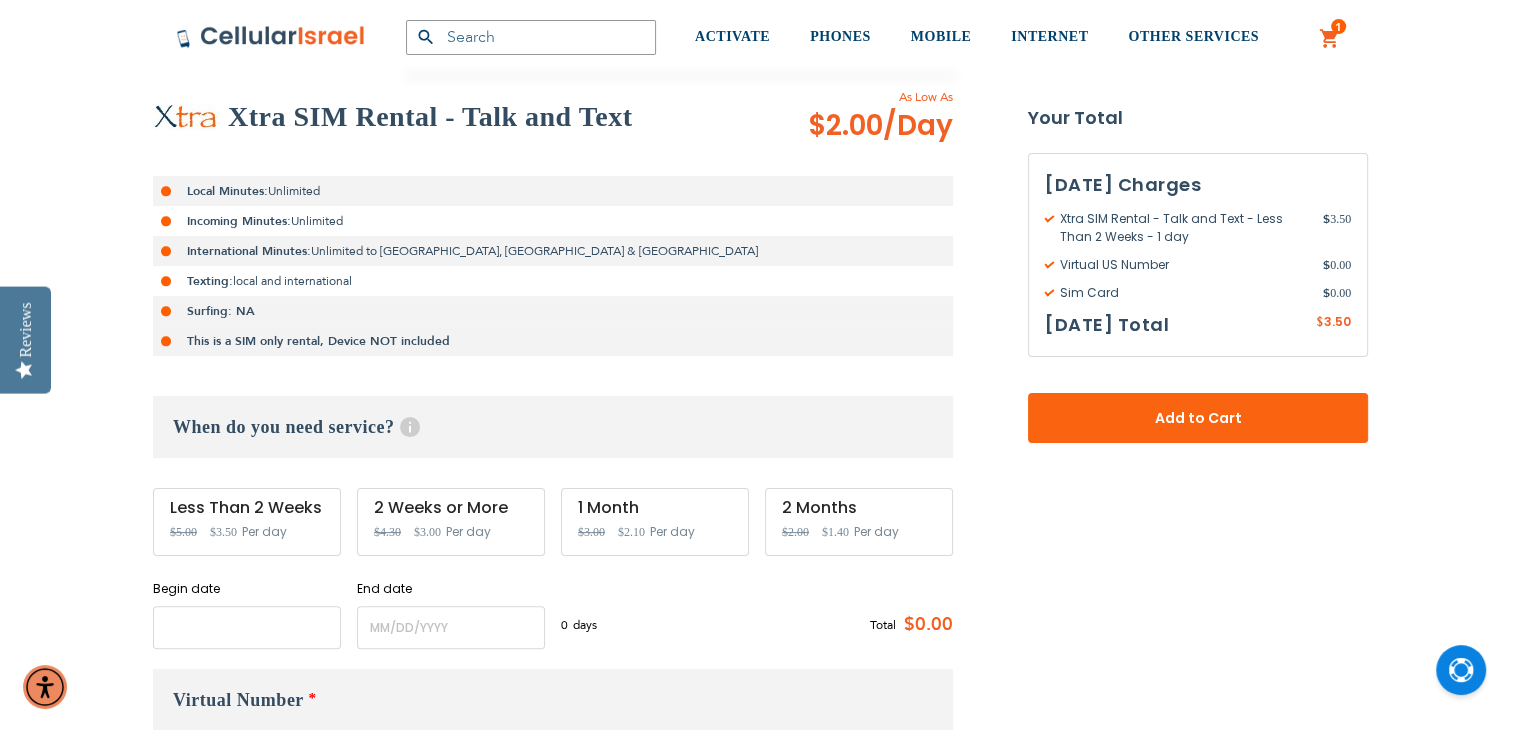click at bounding box center (247, 627) 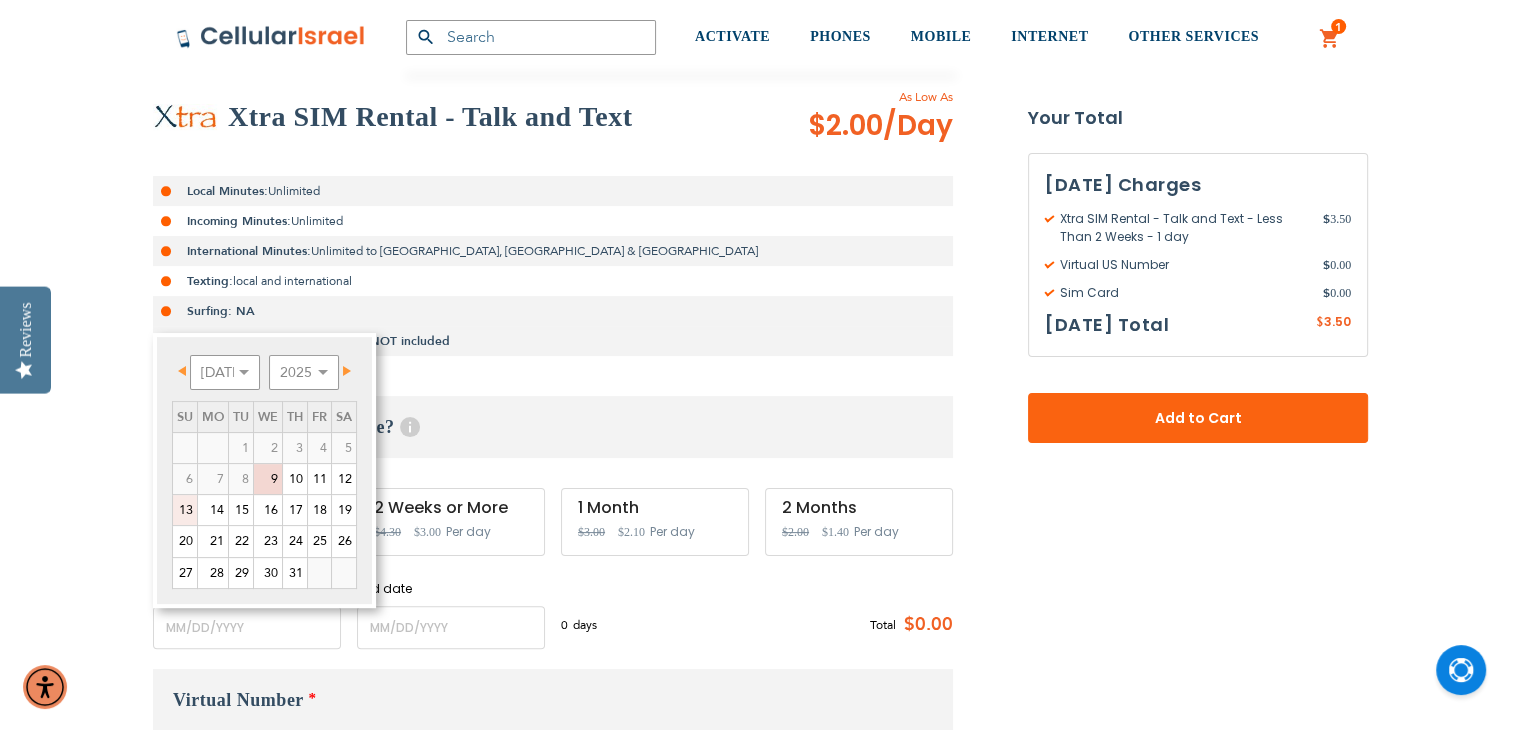 click on "13" at bounding box center (185, 510) 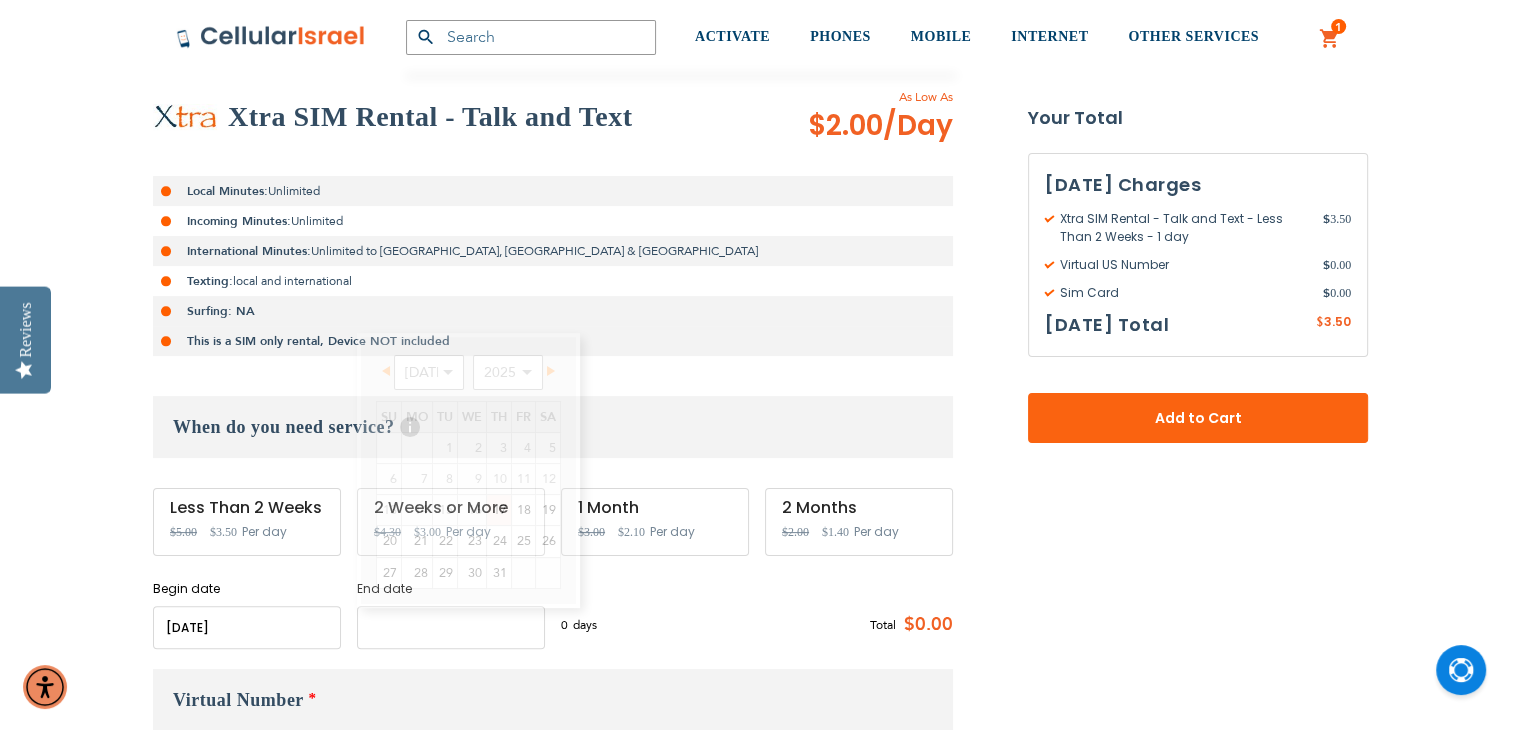 click at bounding box center (451, 627) 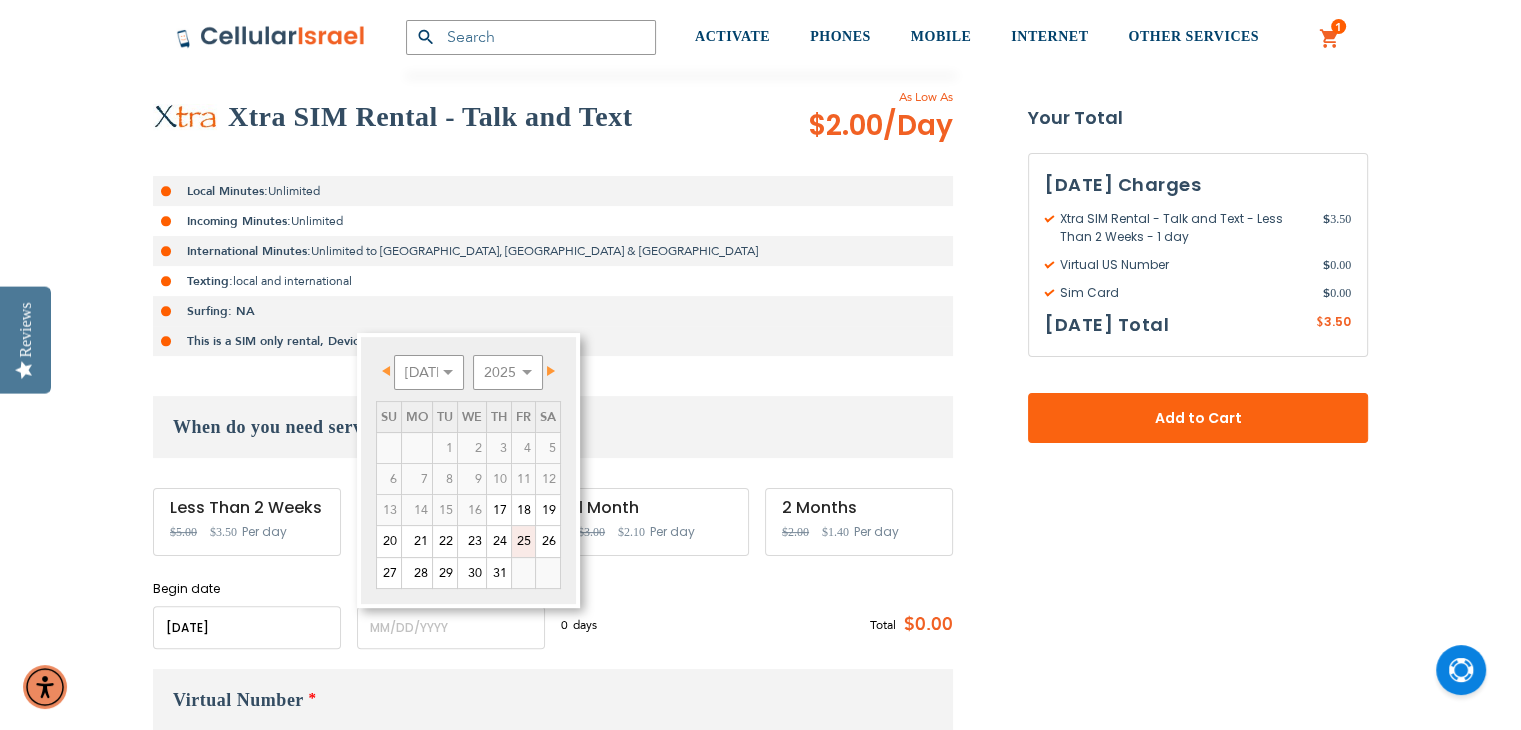click on "25" at bounding box center [523, 541] 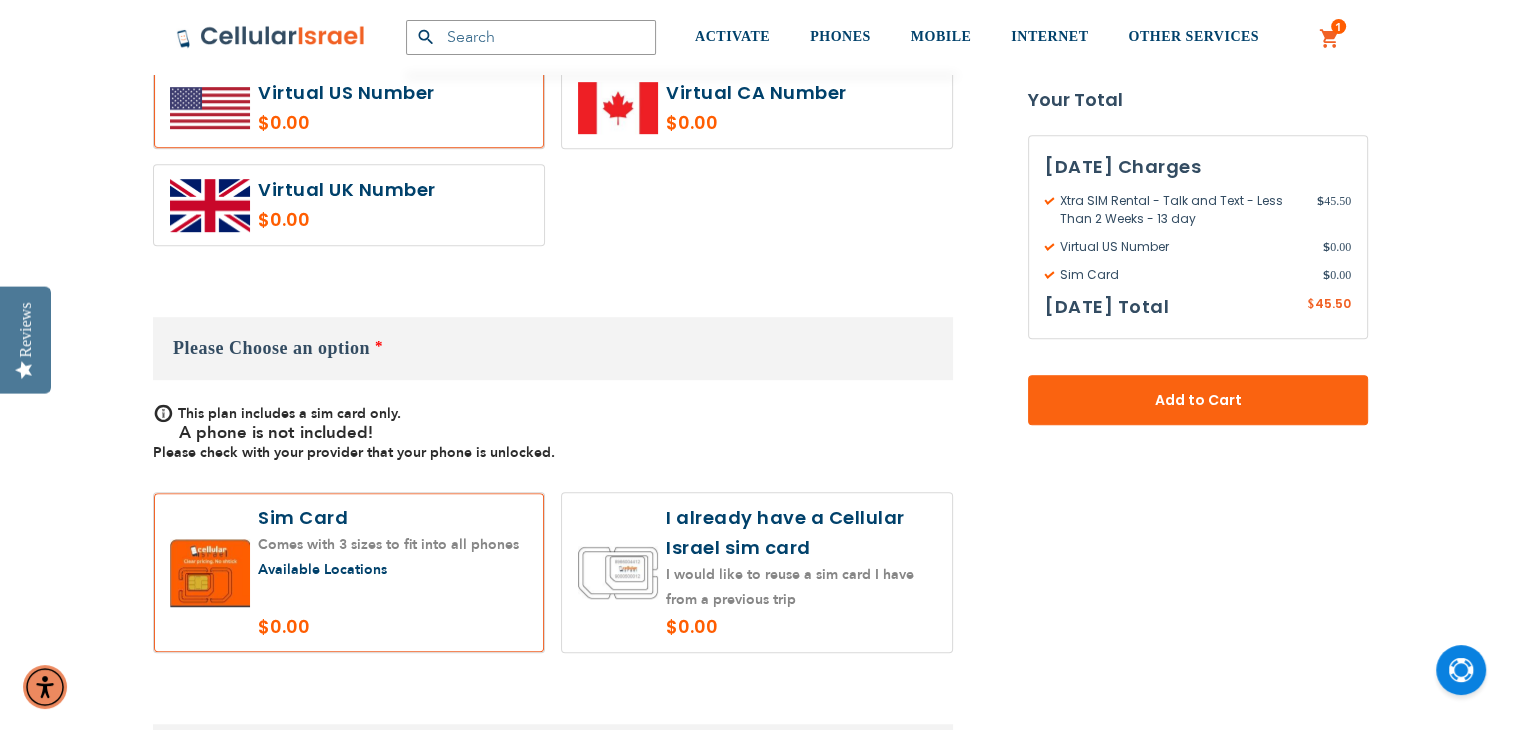 scroll, scrollTop: 1123, scrollLeft: 0, axis: vertical 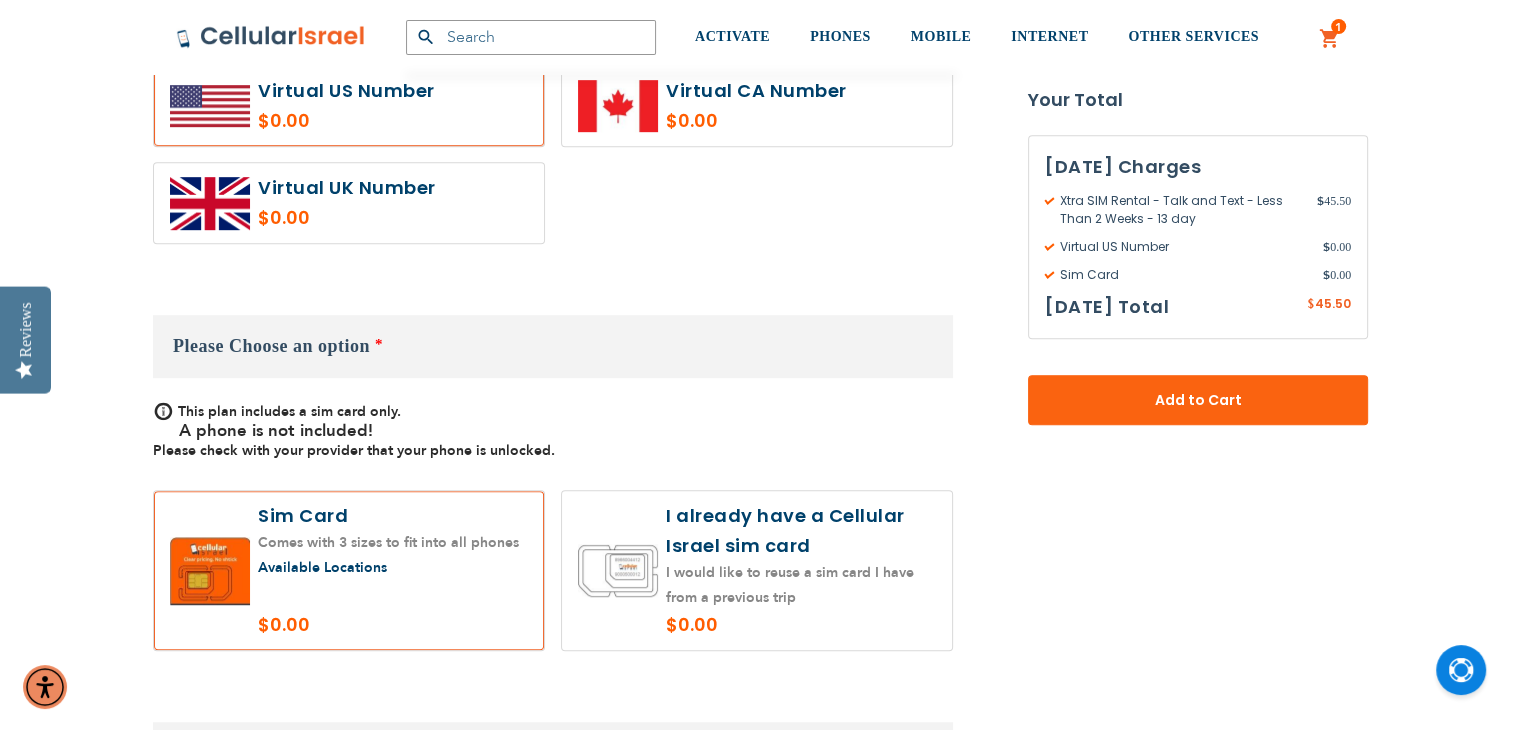 click at bounding box center (757, 570) 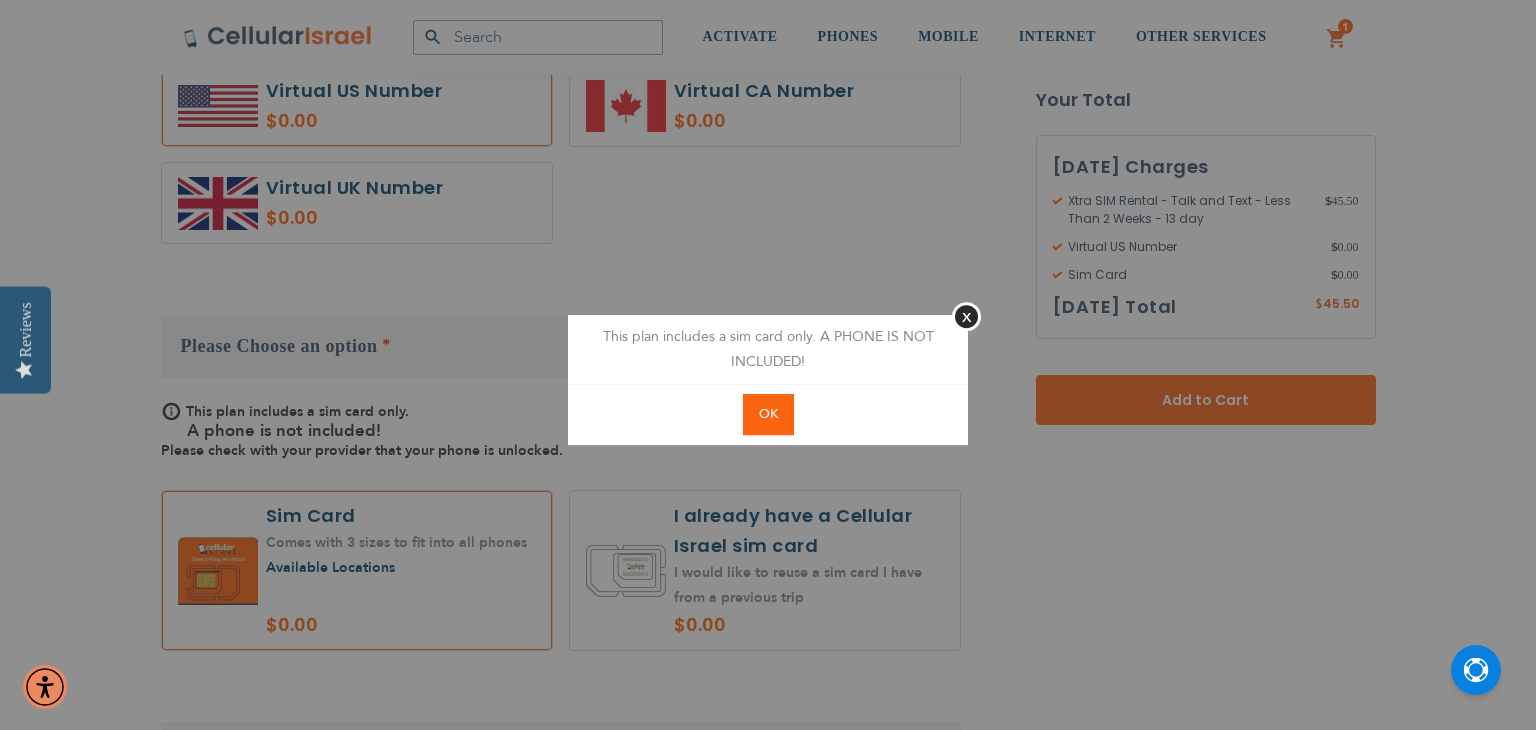 click on "OK" at bounding box center (768, 414) 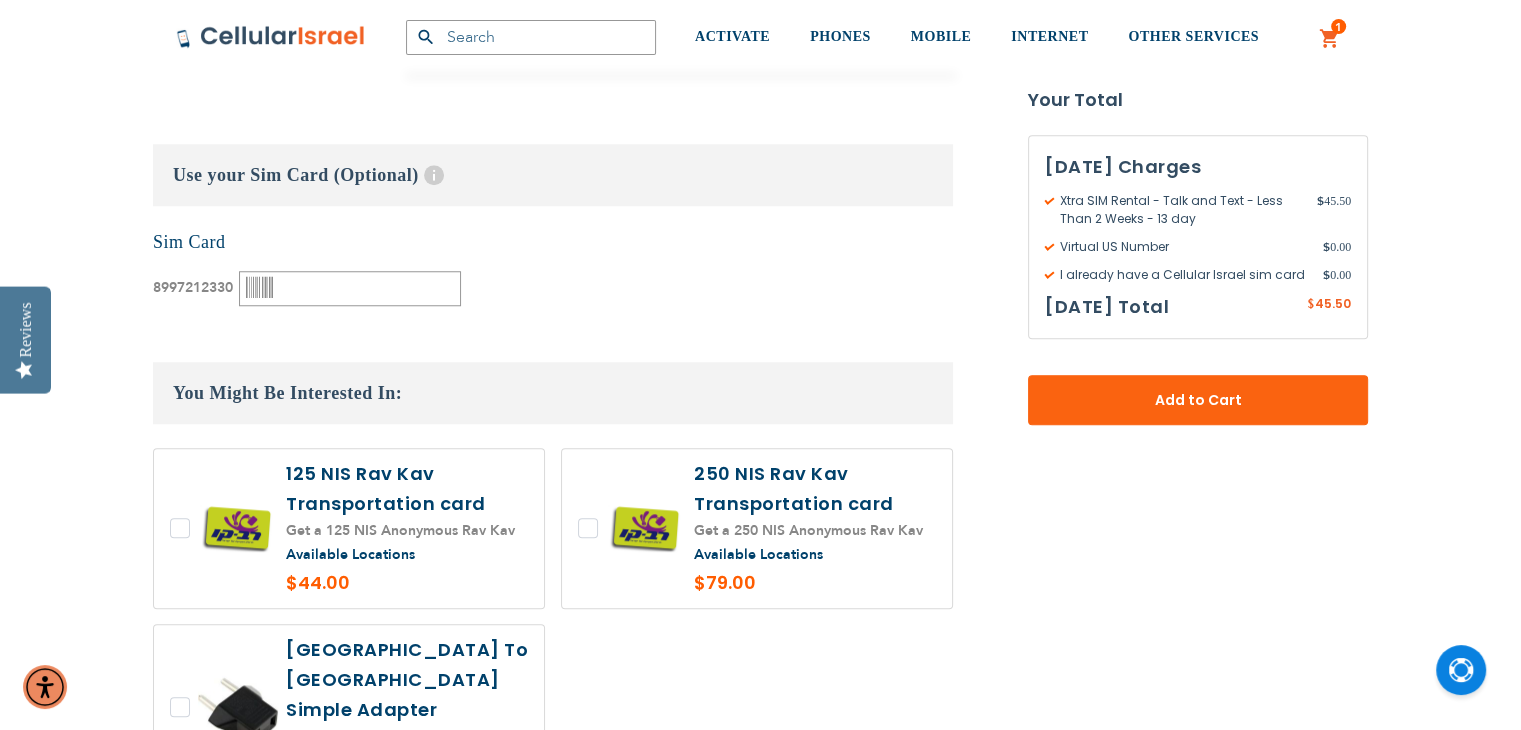 scroll, scrollTop: 1700, scrollLeft: 0, axis: vertical 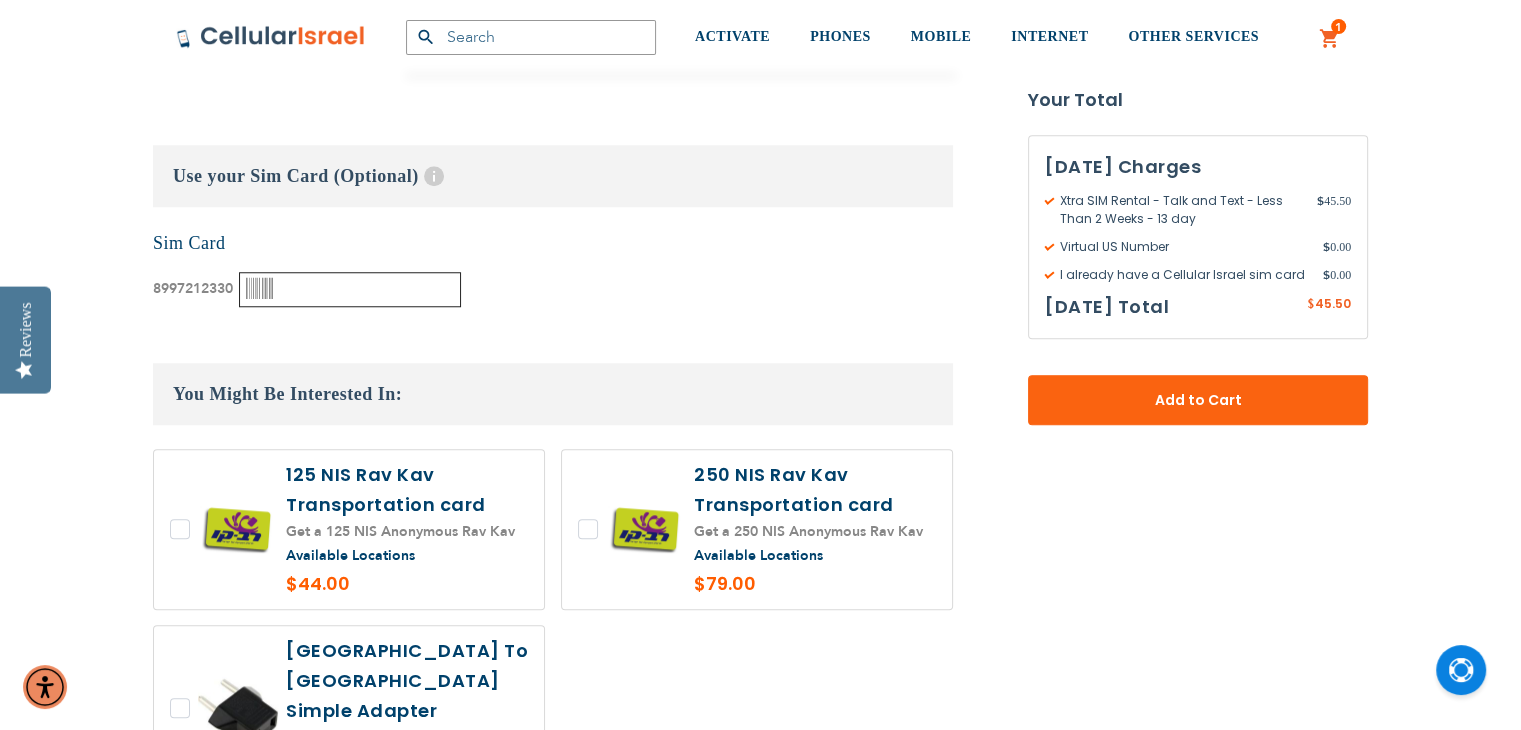 click at bounding box center [350, 289] 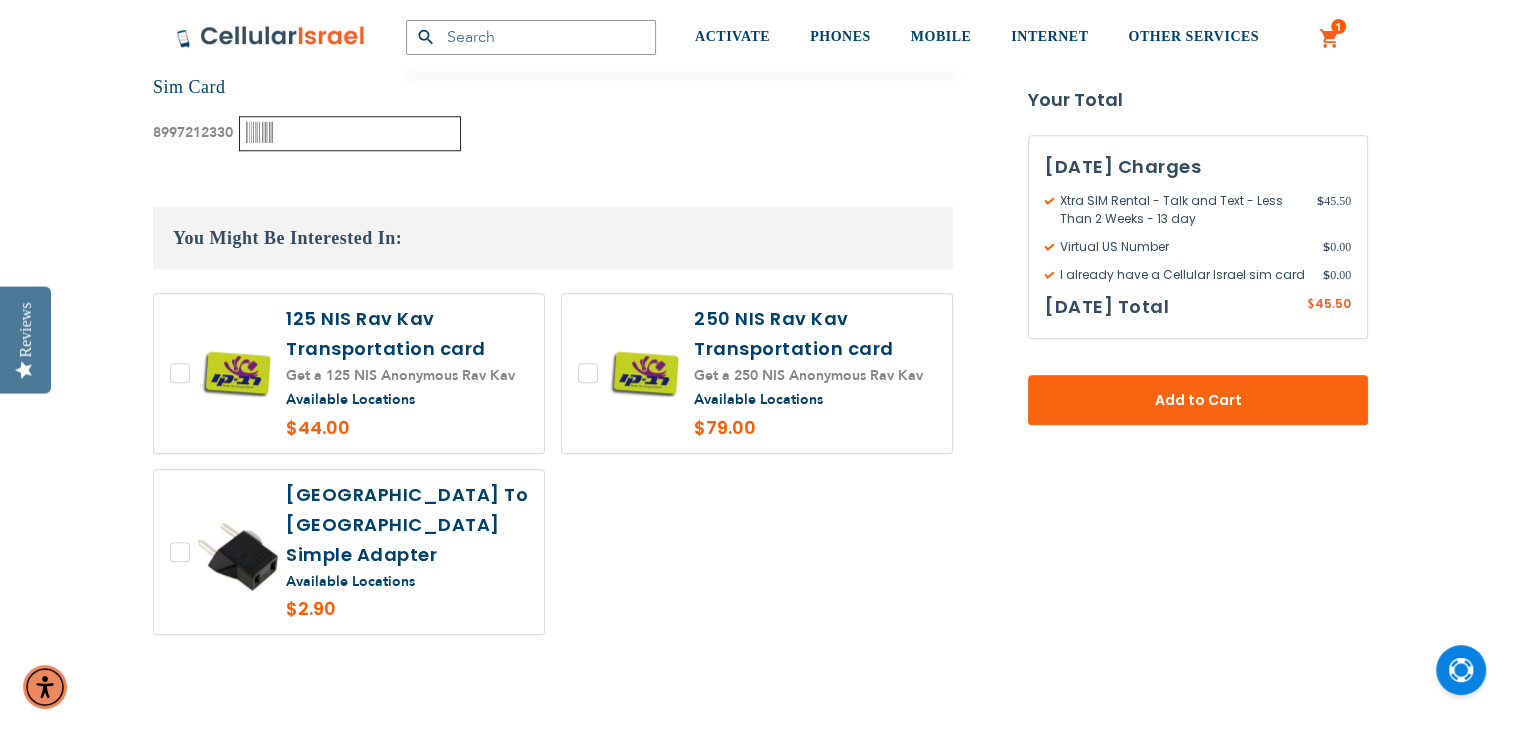 scroll, scrollTop: 1857, scrollLeft: 0, axis: vertical 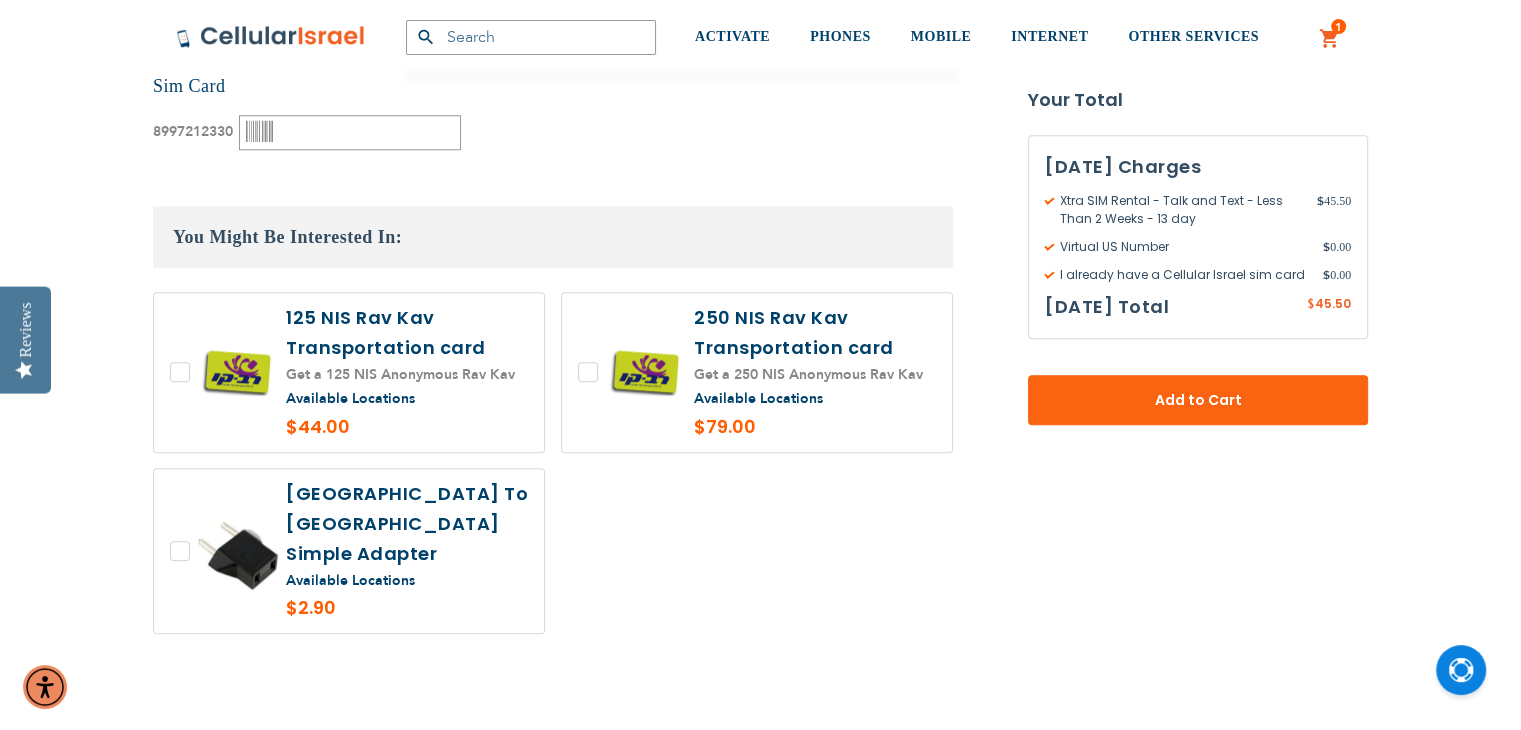 click at bounding box center (349, 551) 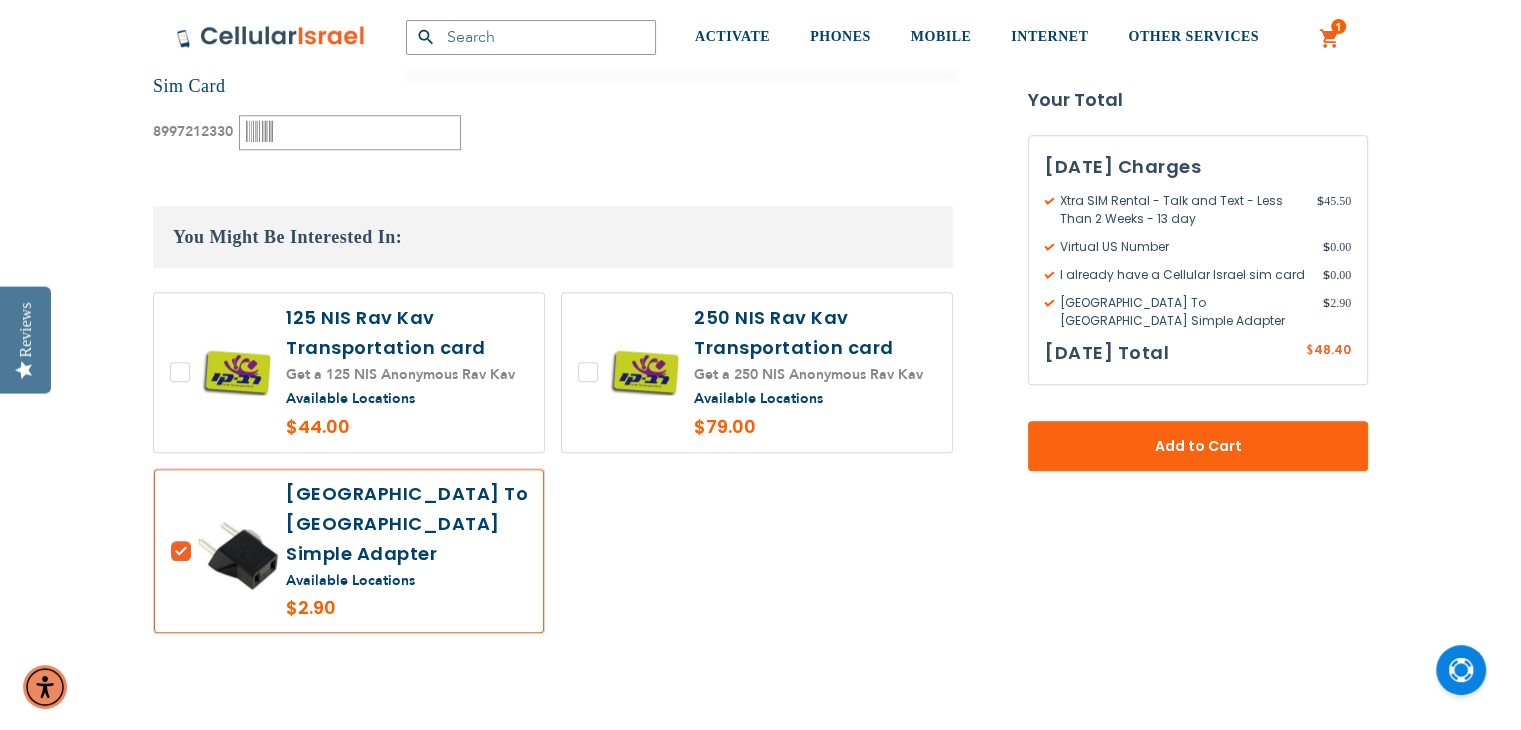 click at bounding box center [349, 551] 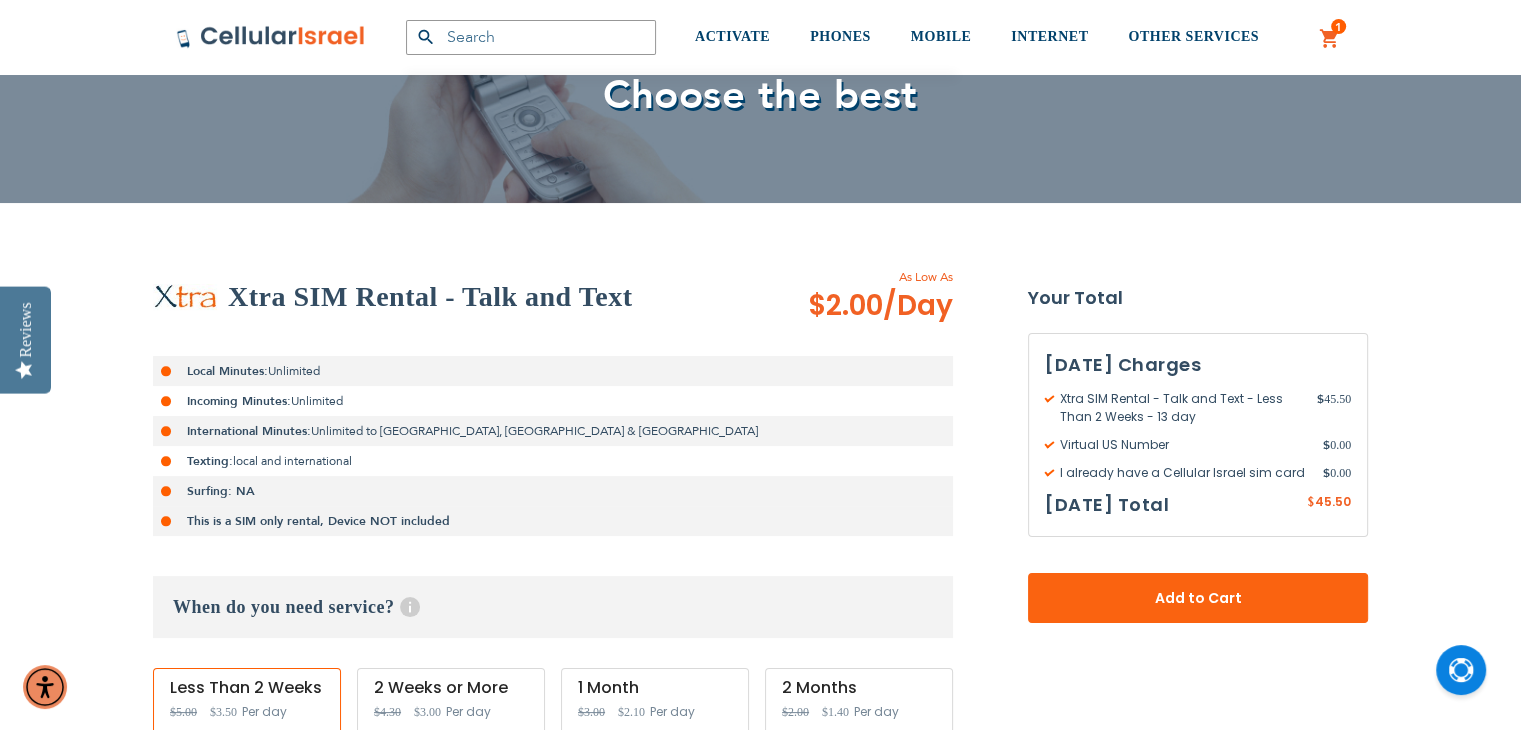 scroll, scrollTop: 0, scrollLeft: 0, axis: both 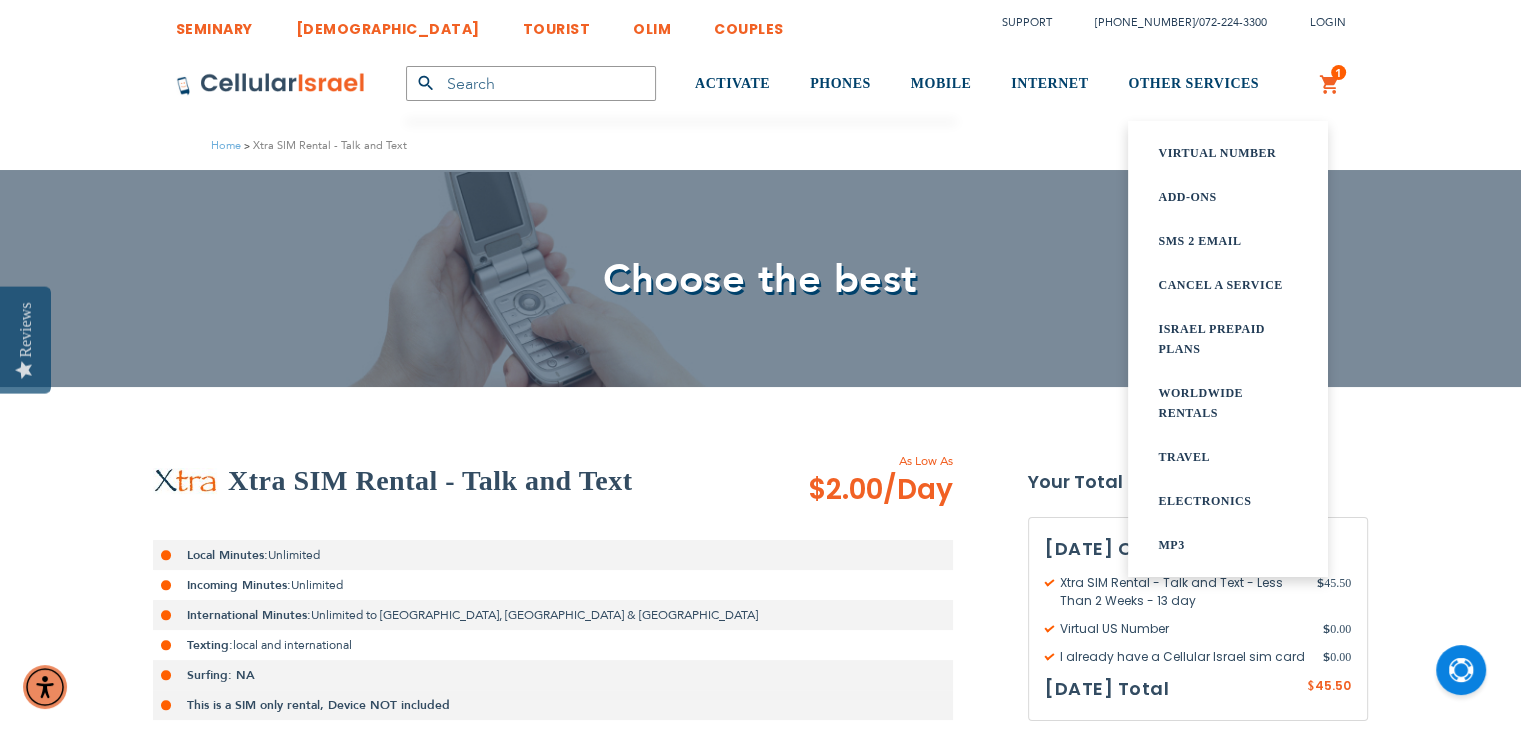 click on "WORLDWIDE rentals" at bounding box center (1228, 403) 